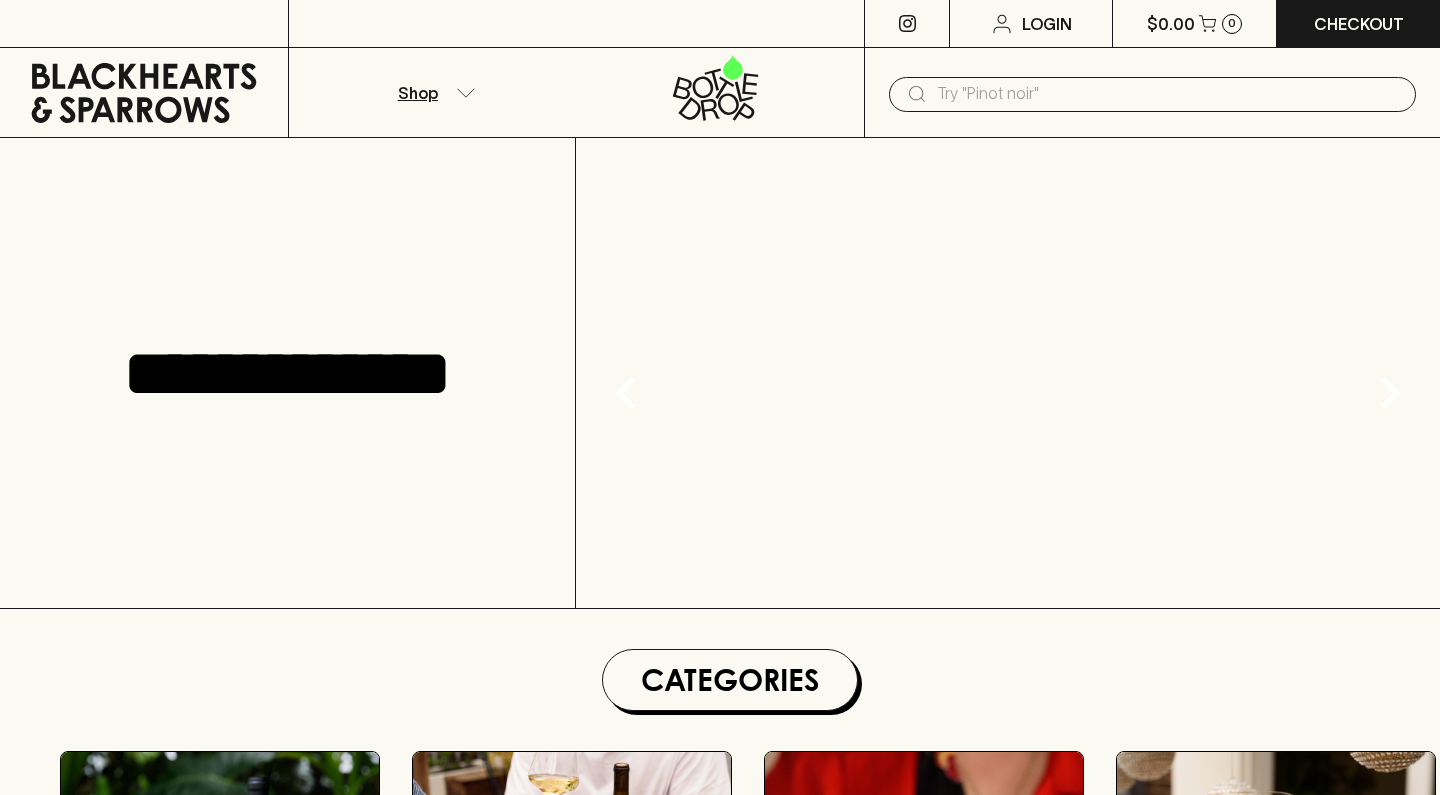 scroll, scrollTop: 0, scrollLeft: 0, axis: both 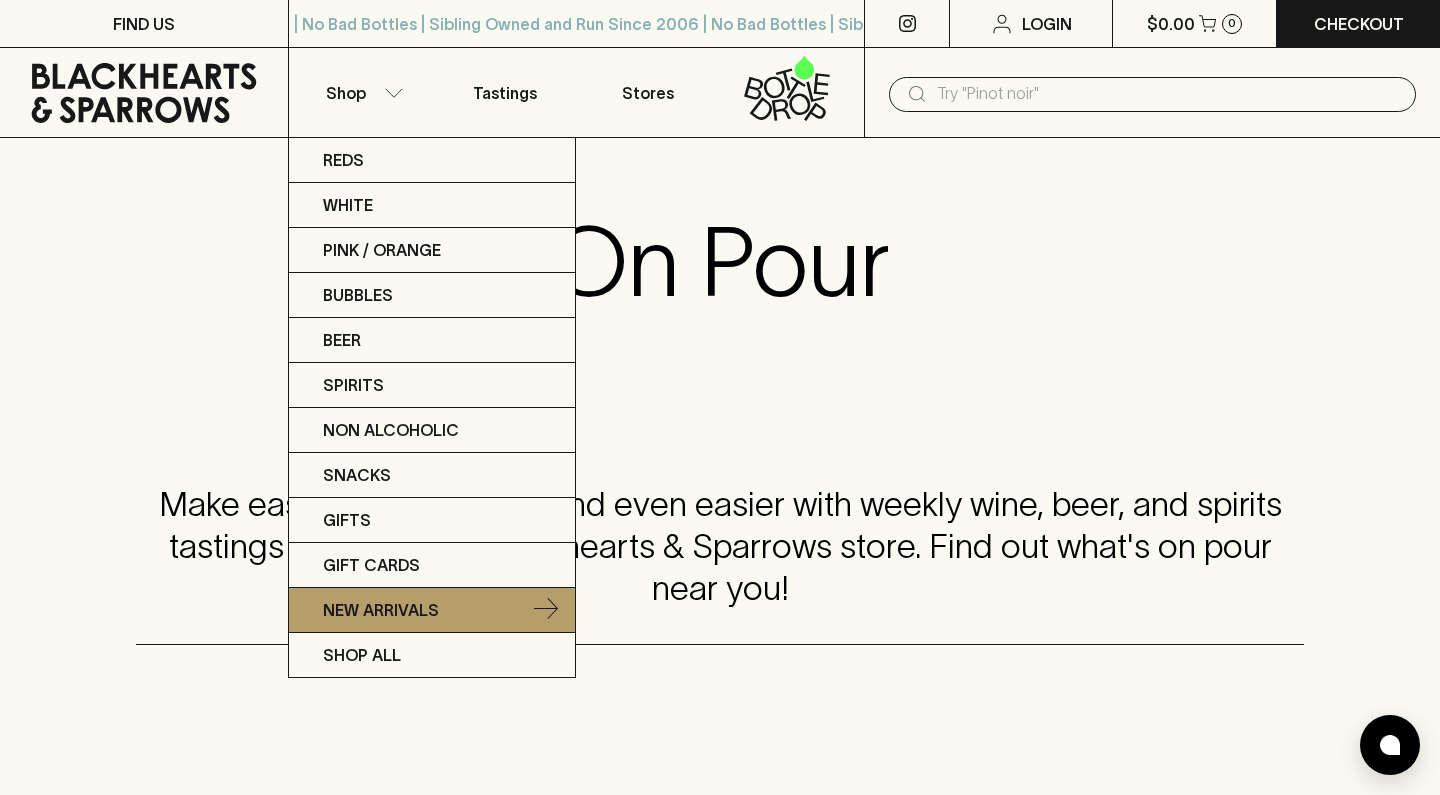 click on "New Arrivals" at bounding box center [381, 610] 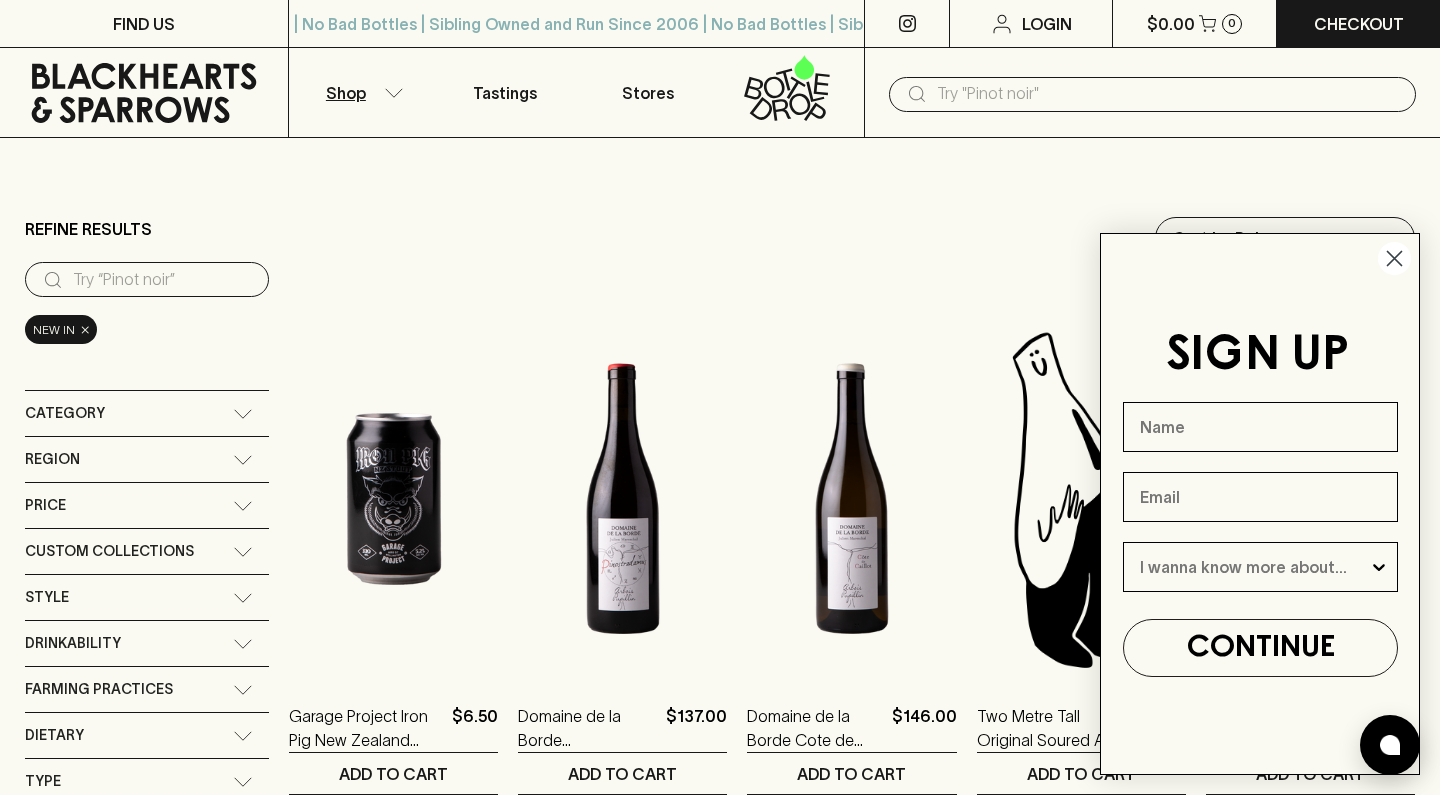 type on "171.5" 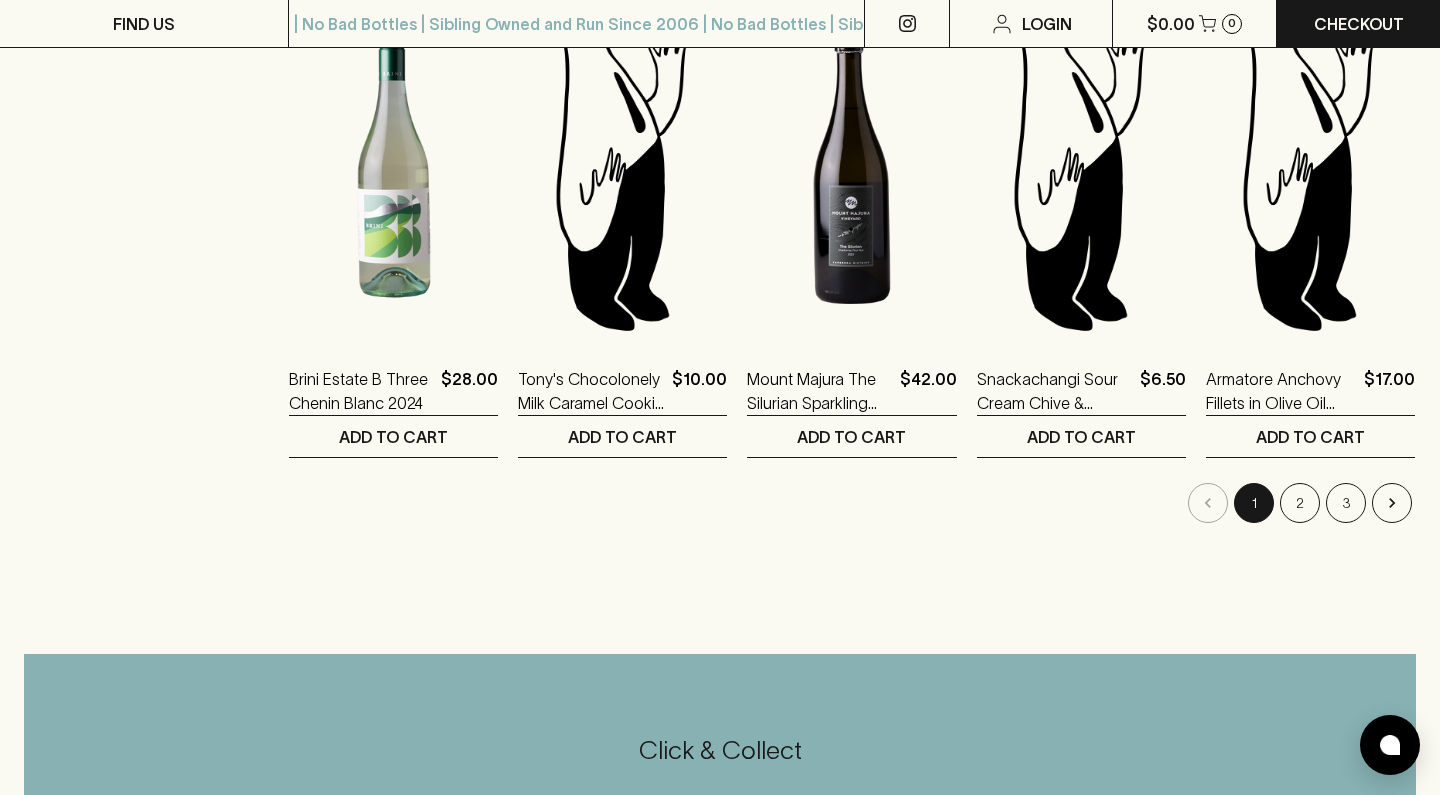 scroll, scrollTop: 2006, scrollLeft: 0, axis: vertical 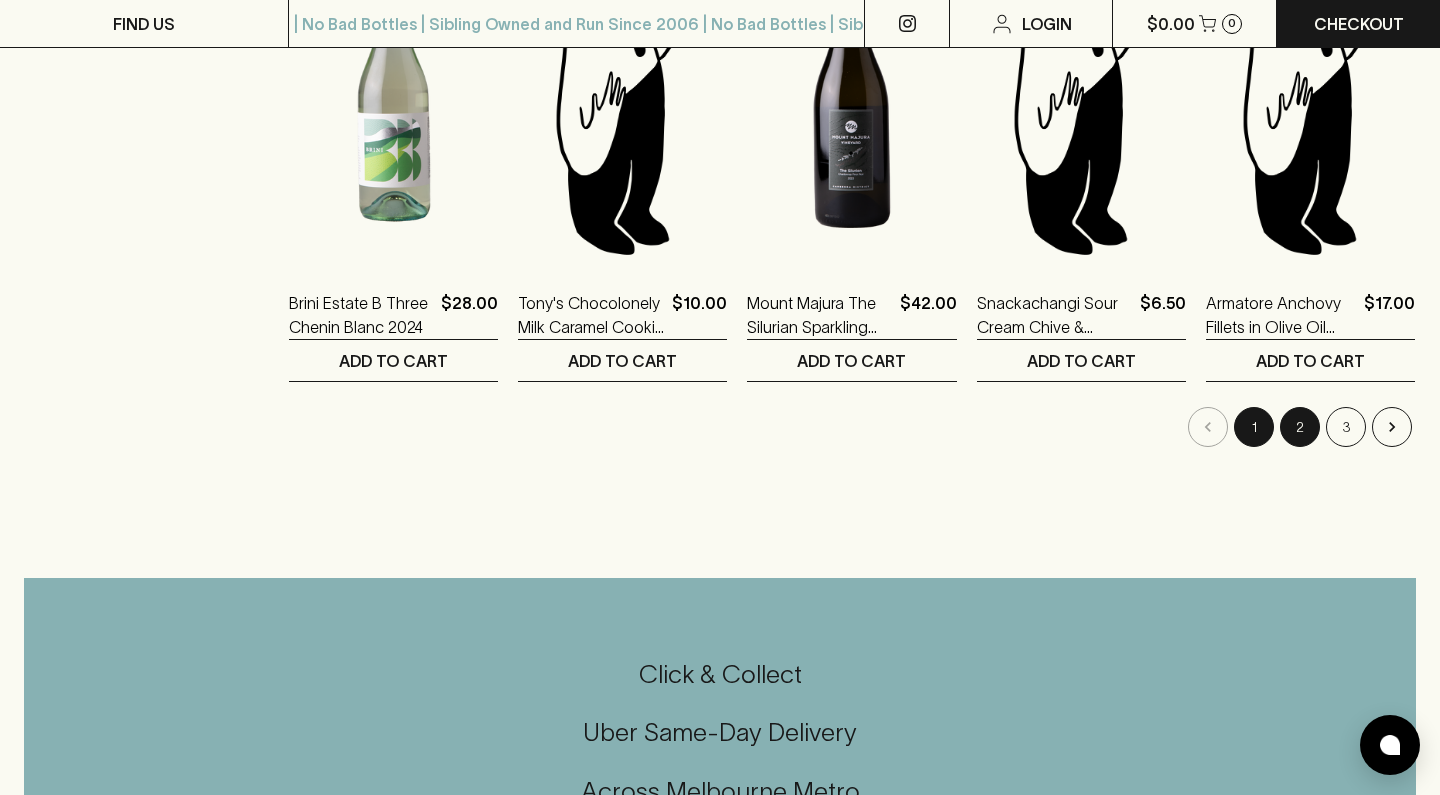 click on "2" at bounding box center (1300, 427) 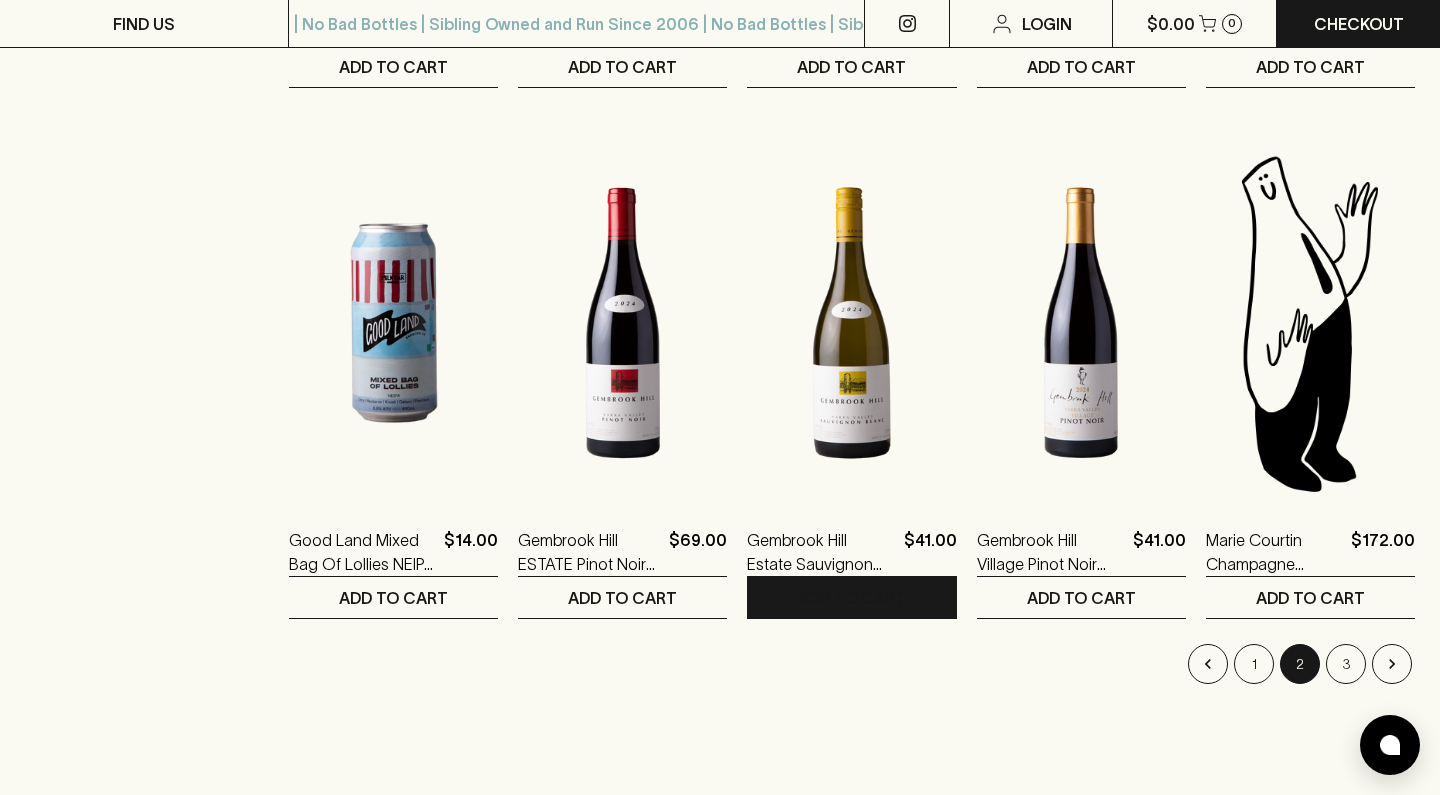 scroll, scrollTop: 1781, scrollLeft: 0, axis: vertical 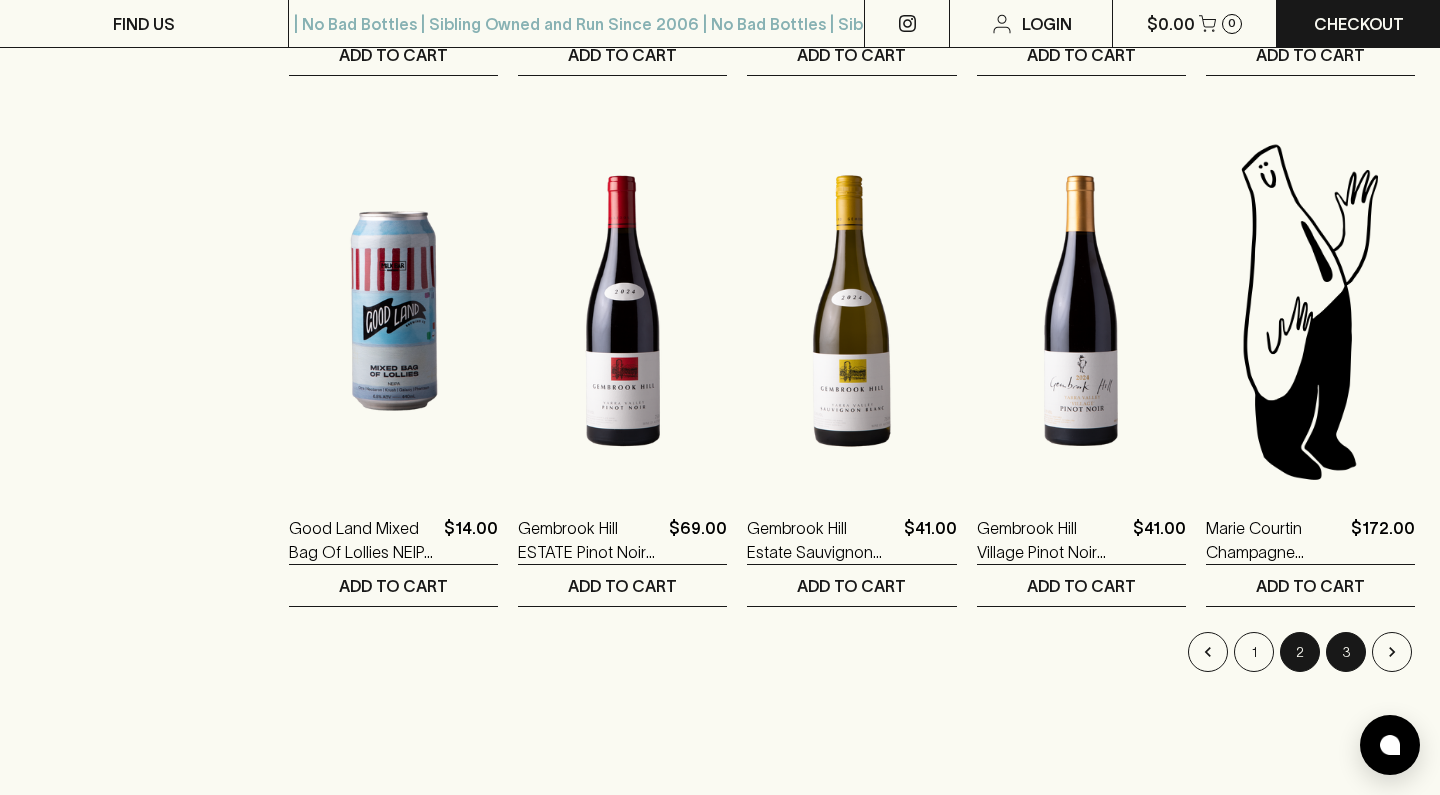click on "3" at bounding box center (1346, 652) 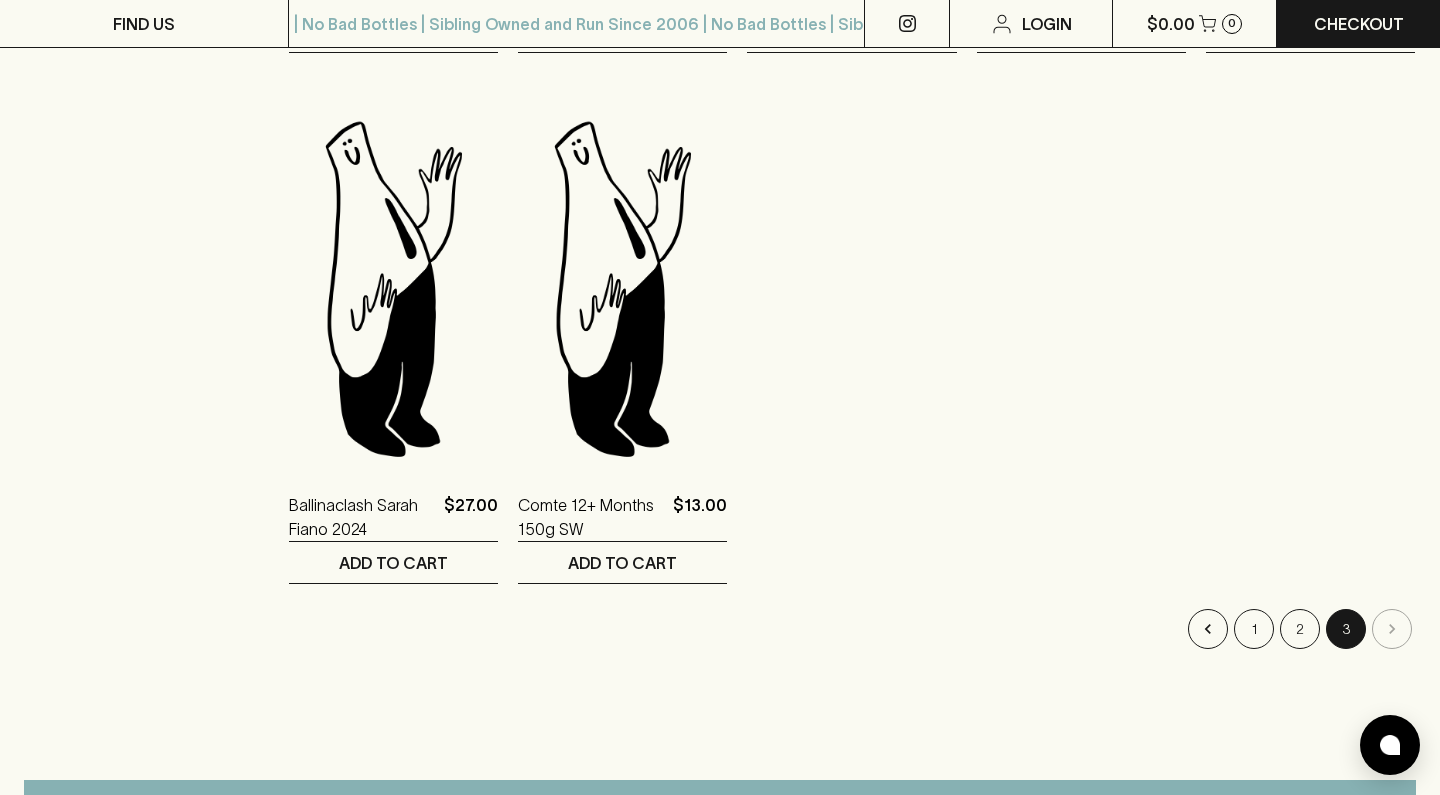 scroll, scrollTop: 1817, scrollLeft: 0, axis: vertical 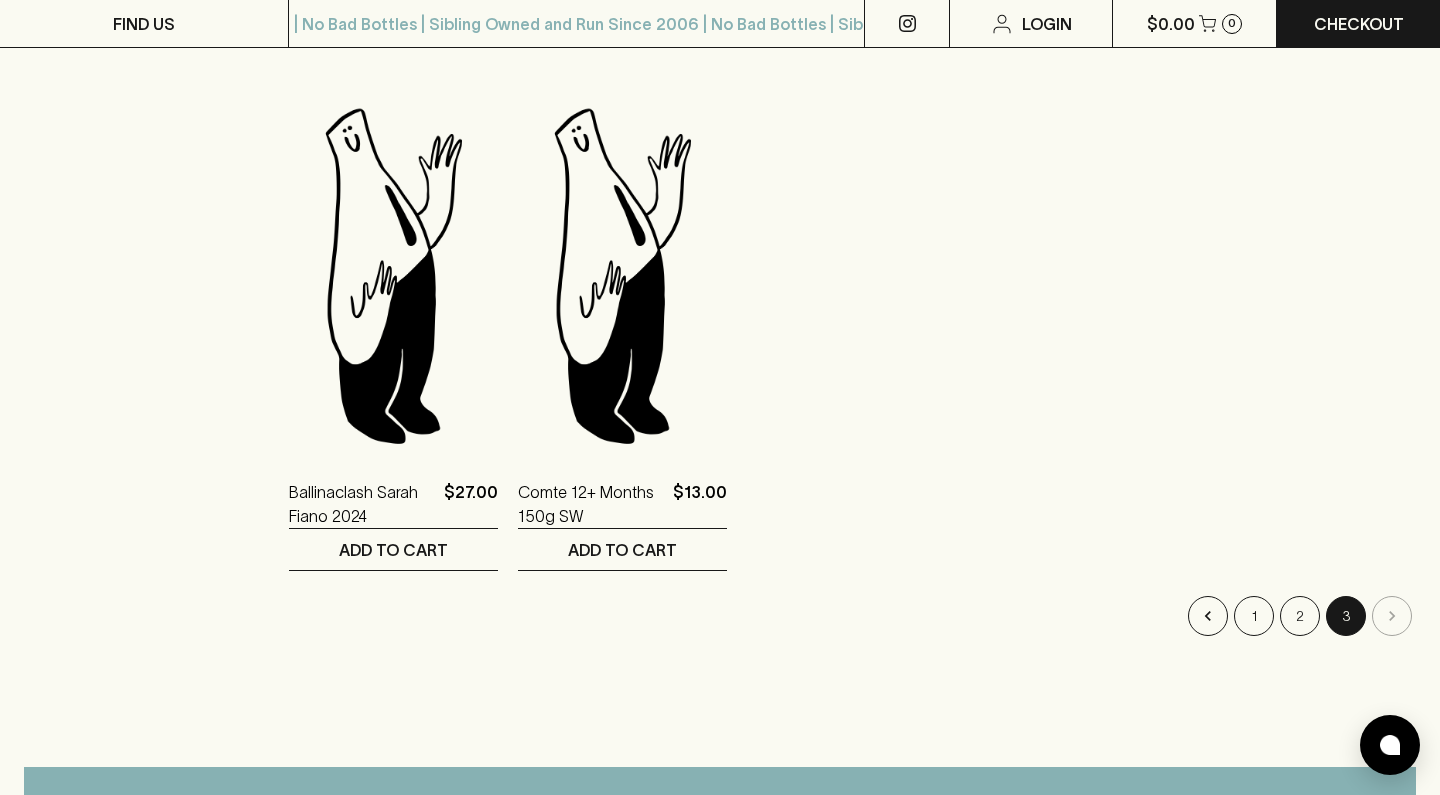 click at bounding box center [1392, 616] 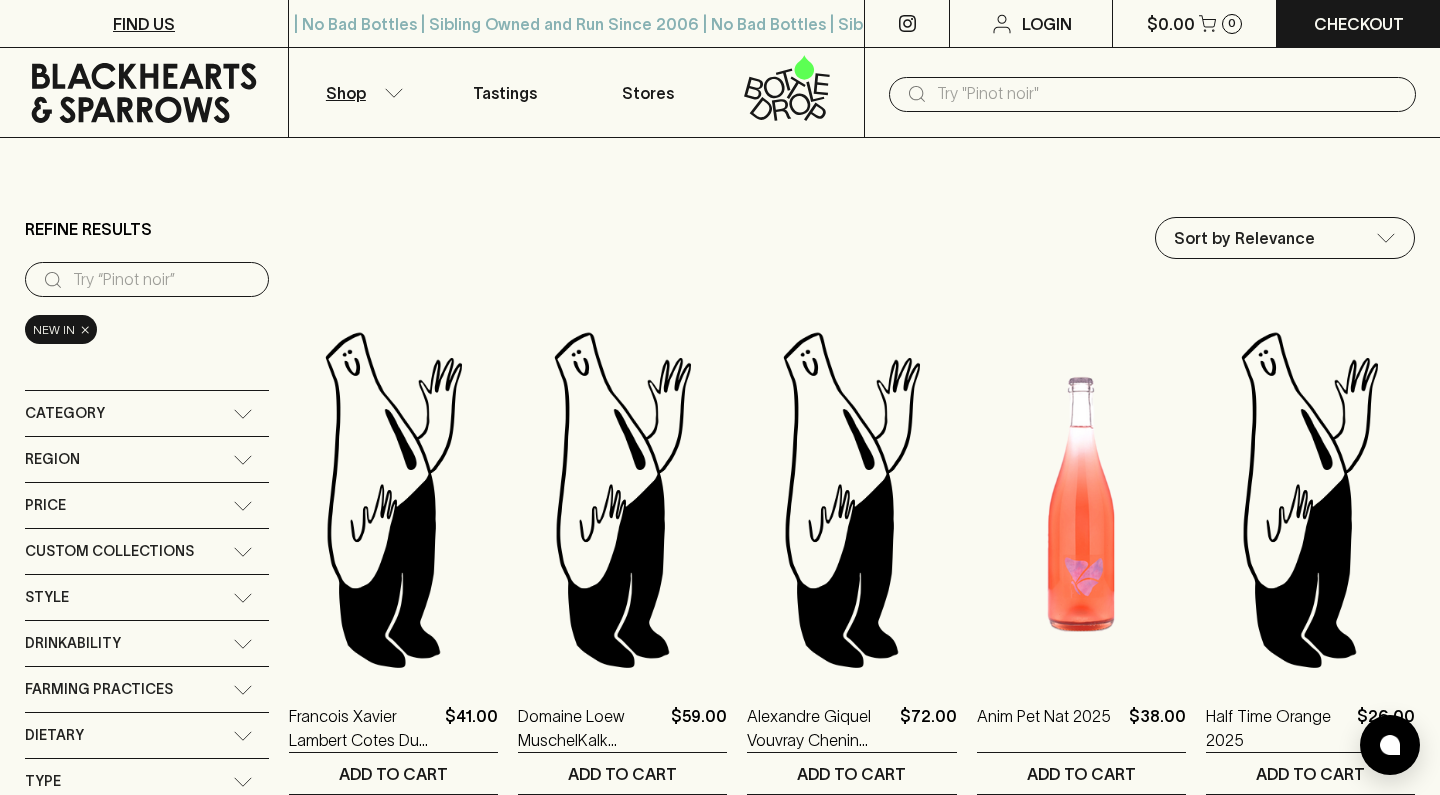scroll, scrollTop: 0, scrollLeft: 0, axis: both 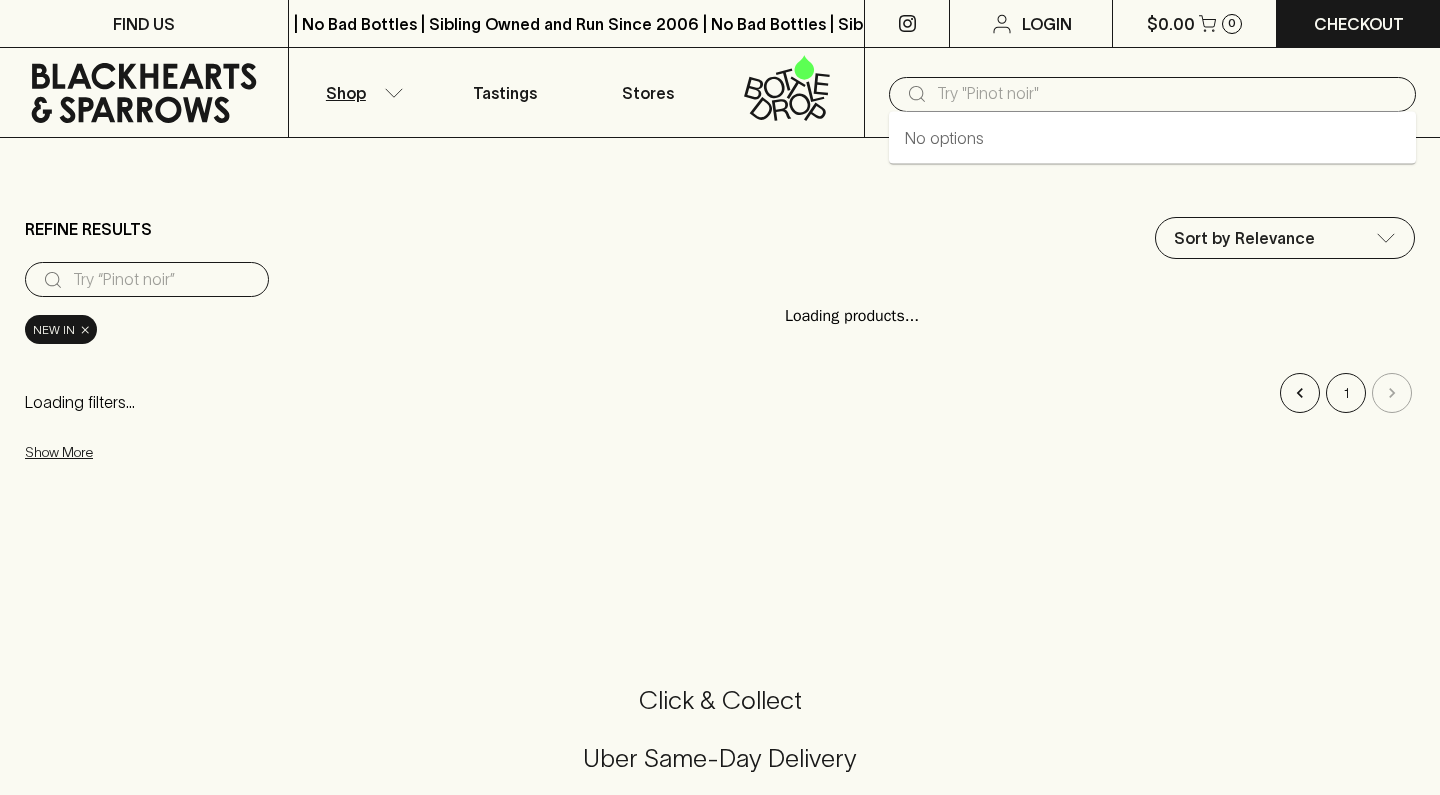 click at bounding box center (1168, 94) 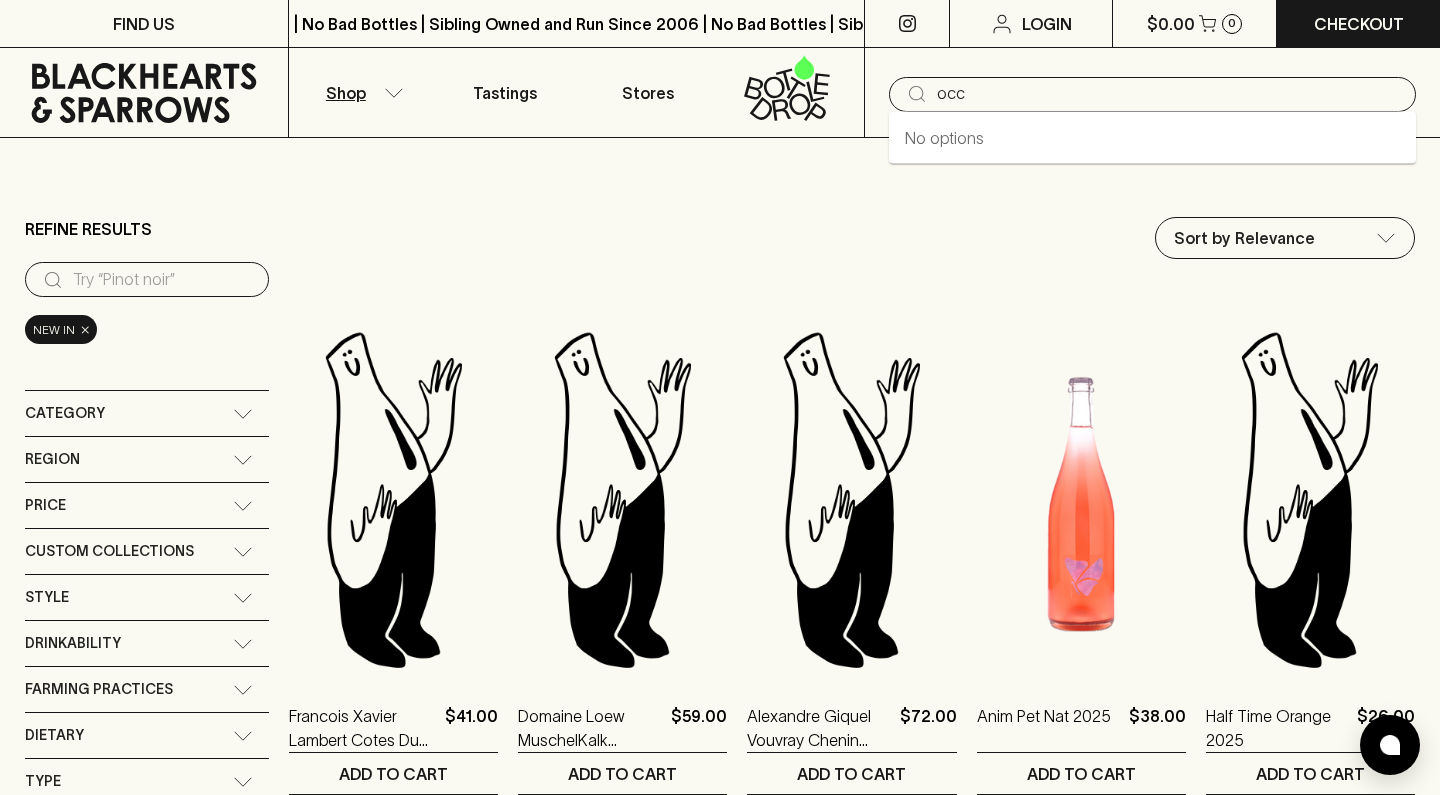 scroll, scrollTop: 0, scrollLeft: 0, axis: both 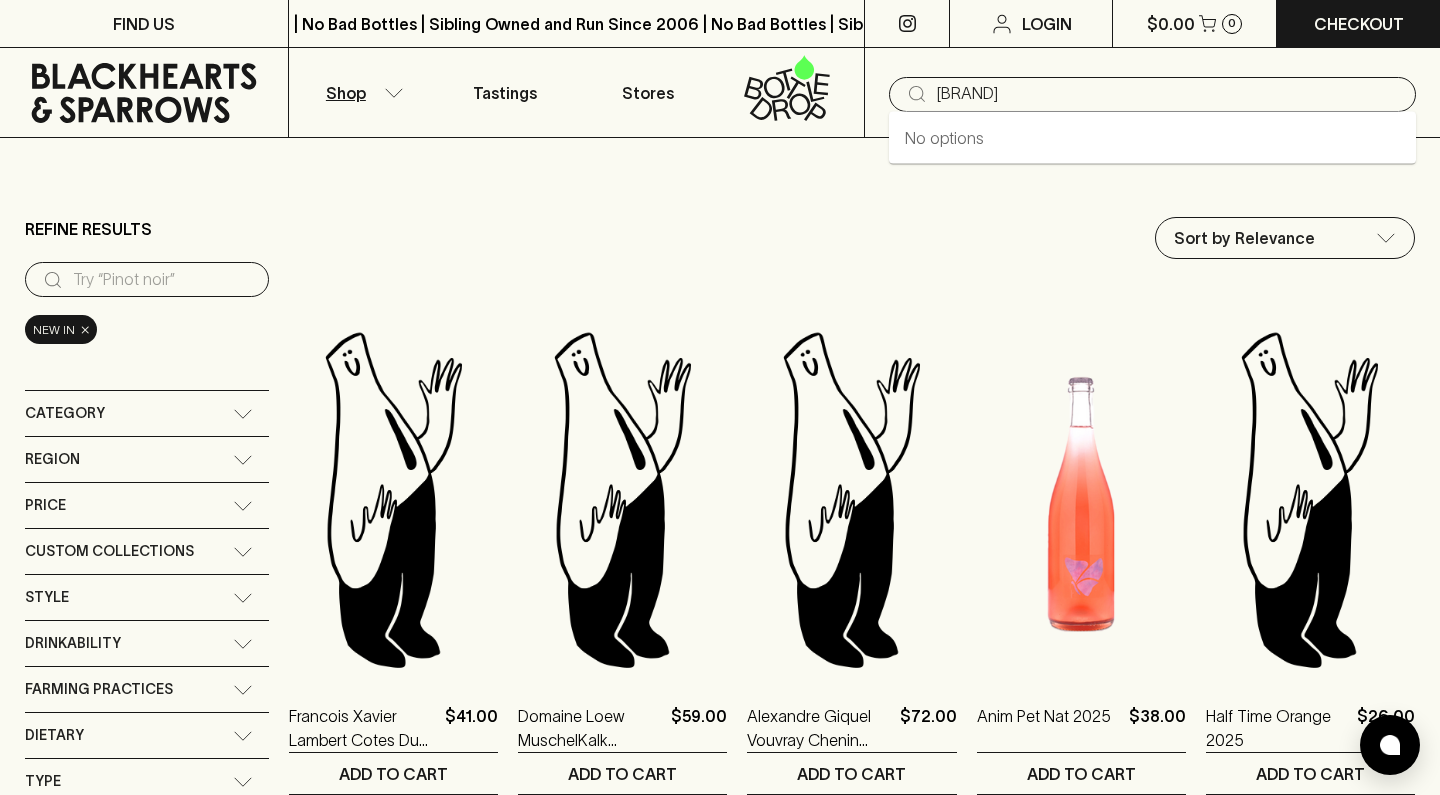 type on "[BRAND]" 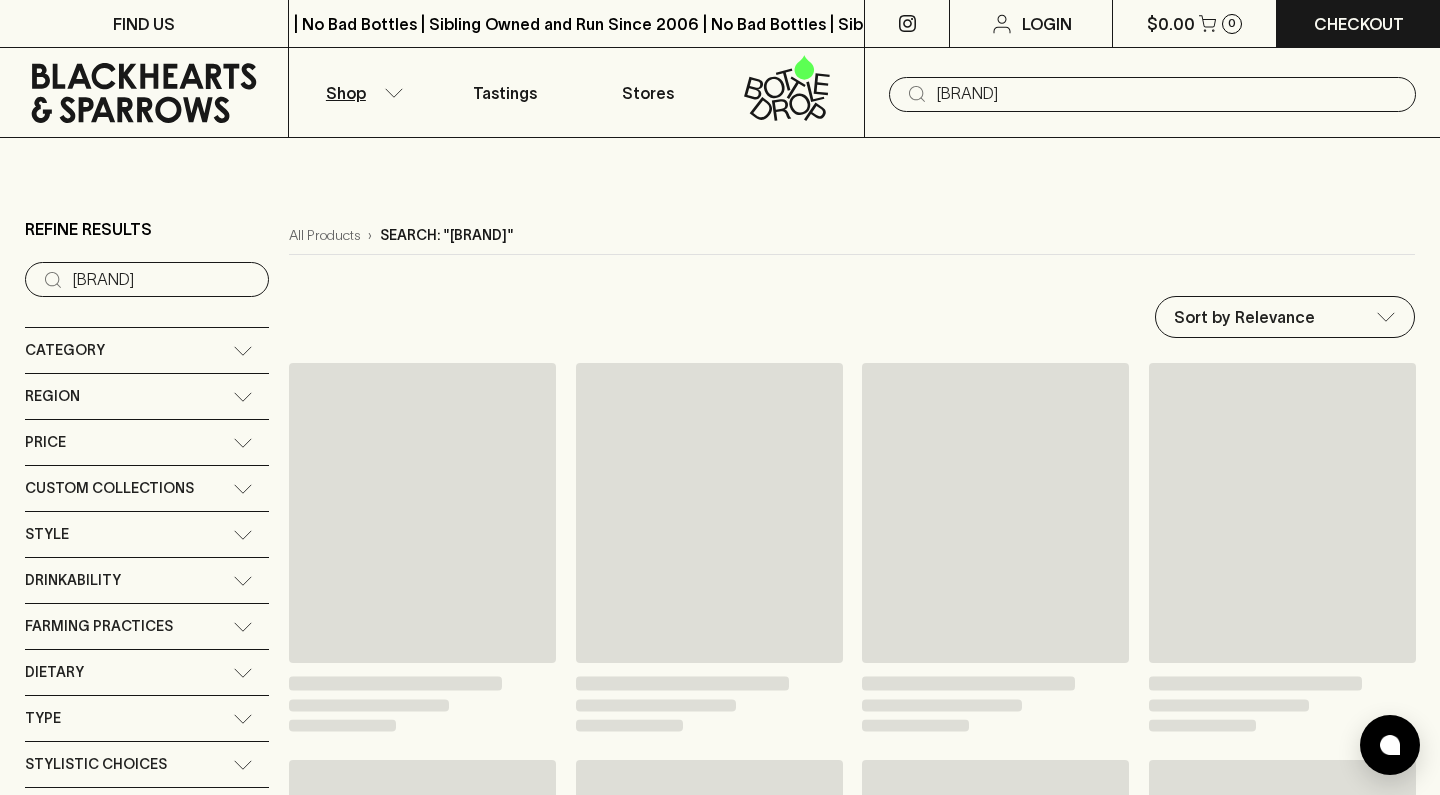 type on "[BRAND]" 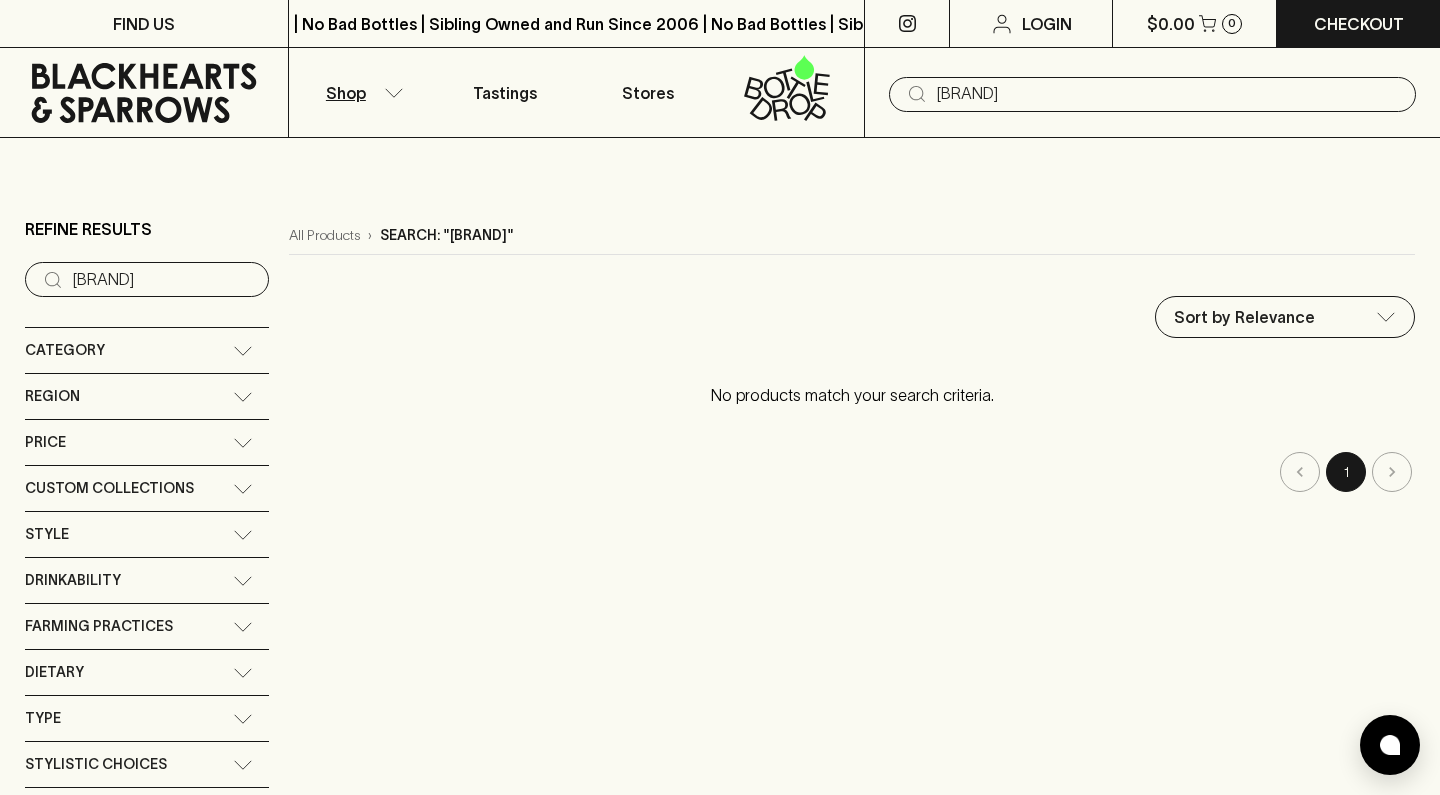 click on "[BRAND]" at bounding box center (1168, 94) 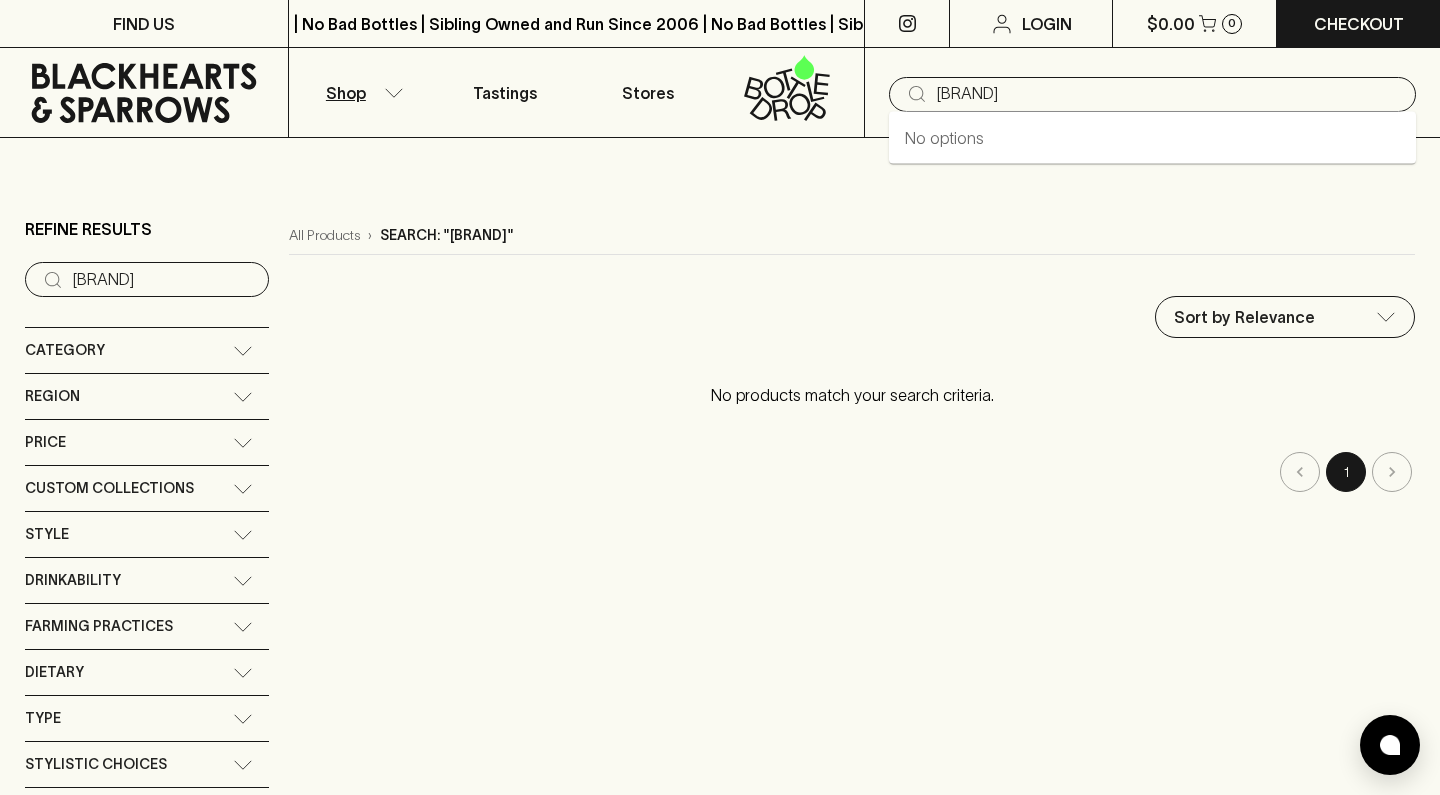 click on "[BRAND]" at bounding box center (1168, 94) 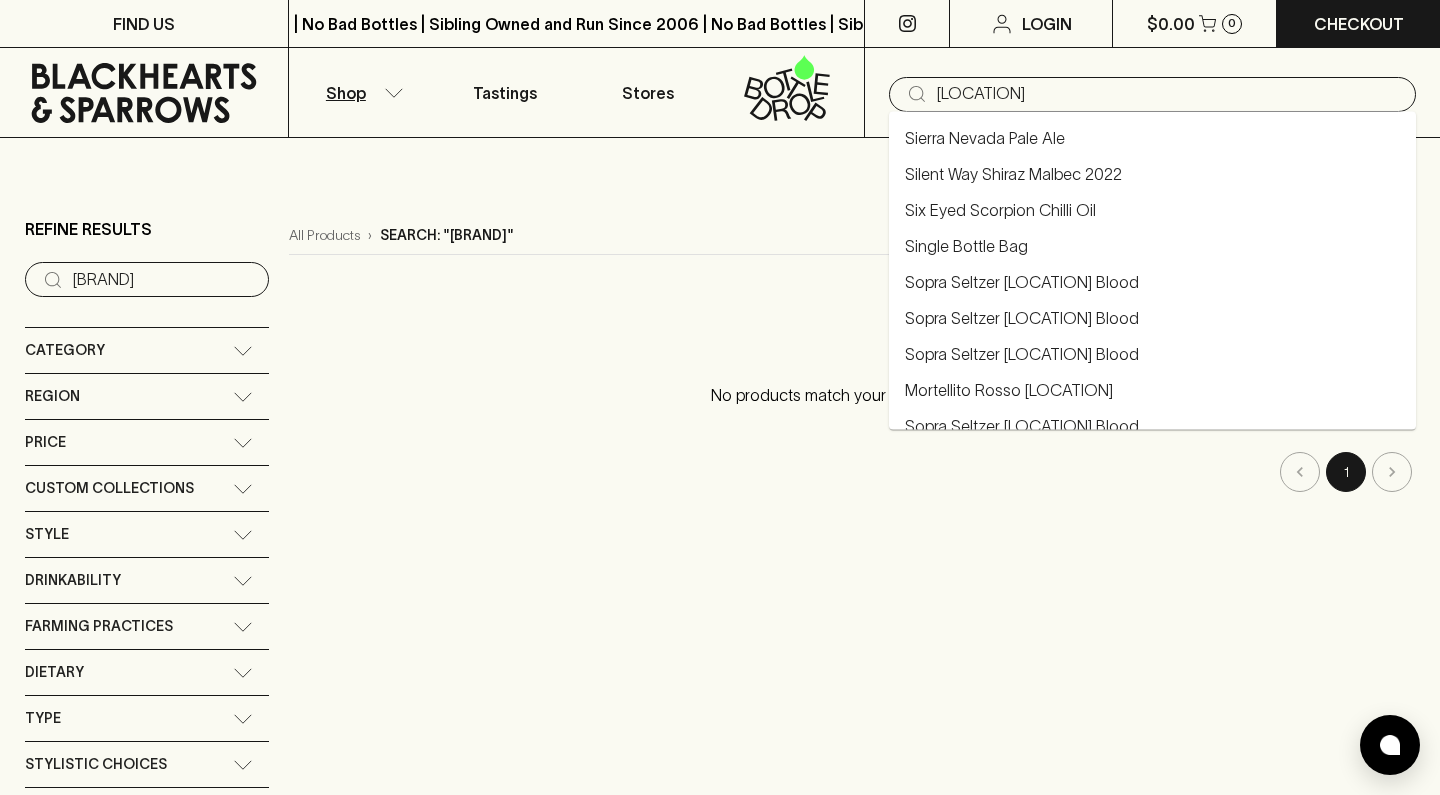 type on "[LOCATION]" 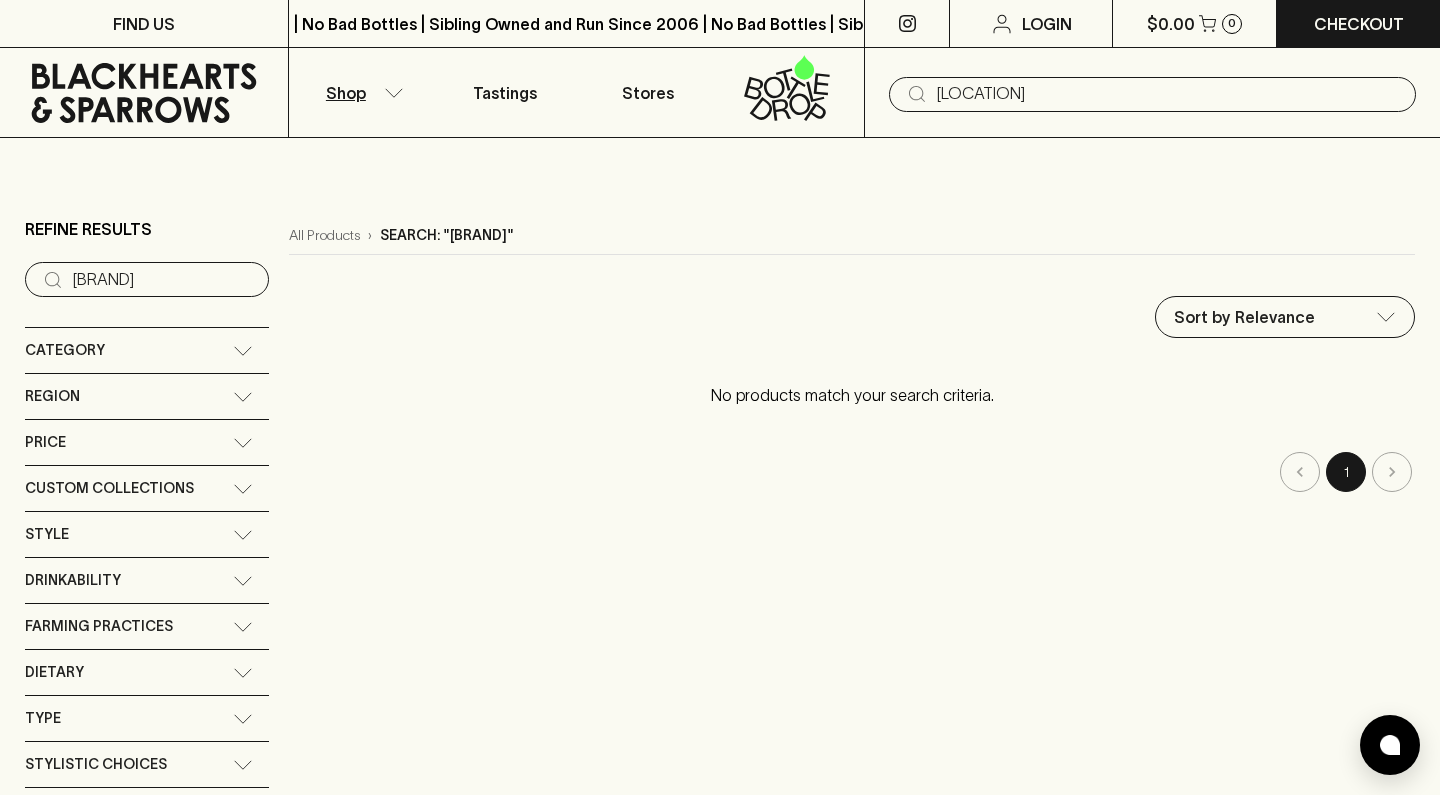 type on "[LOCATION]" 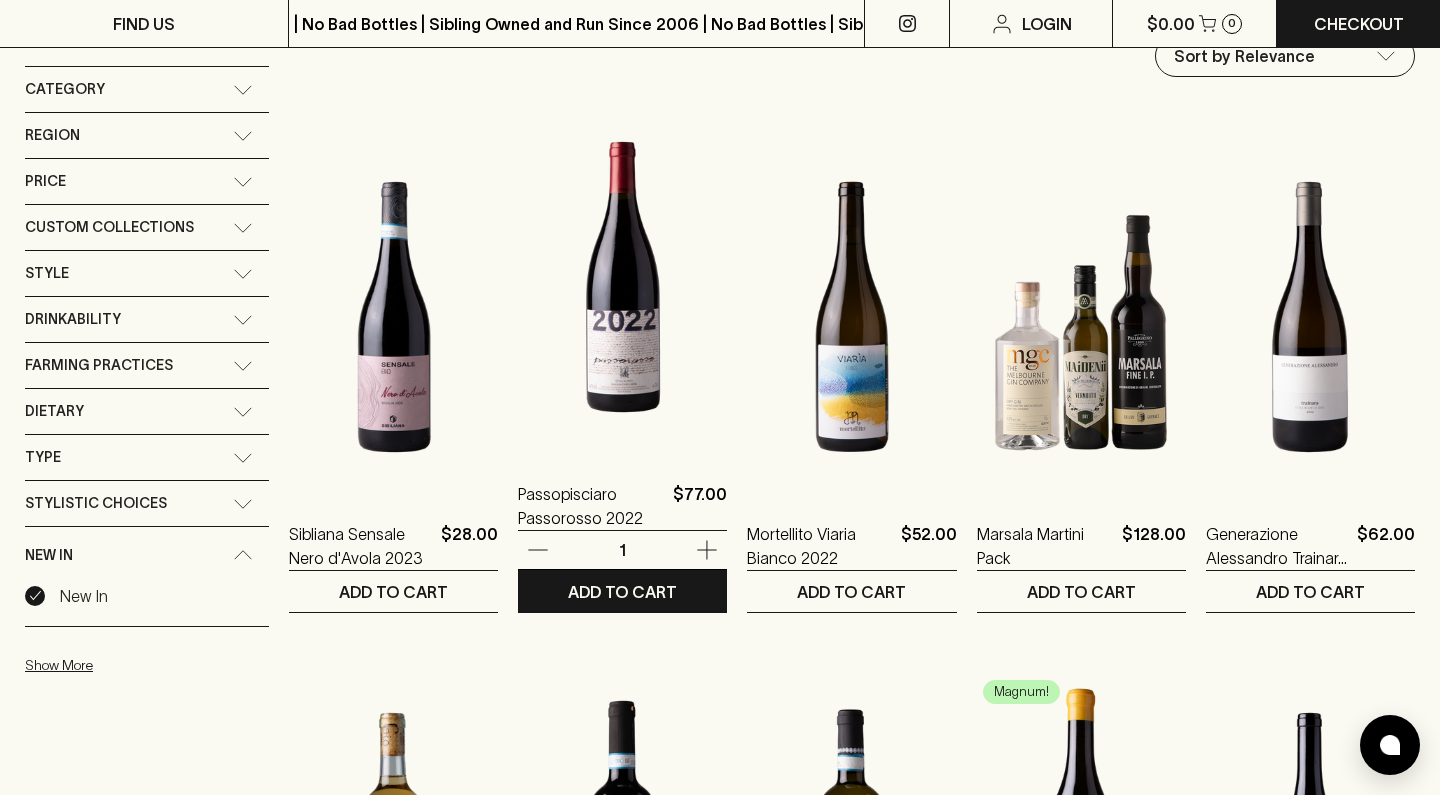 scroll, scrollTop: 268, scrollLeft: 0, axis: vertical 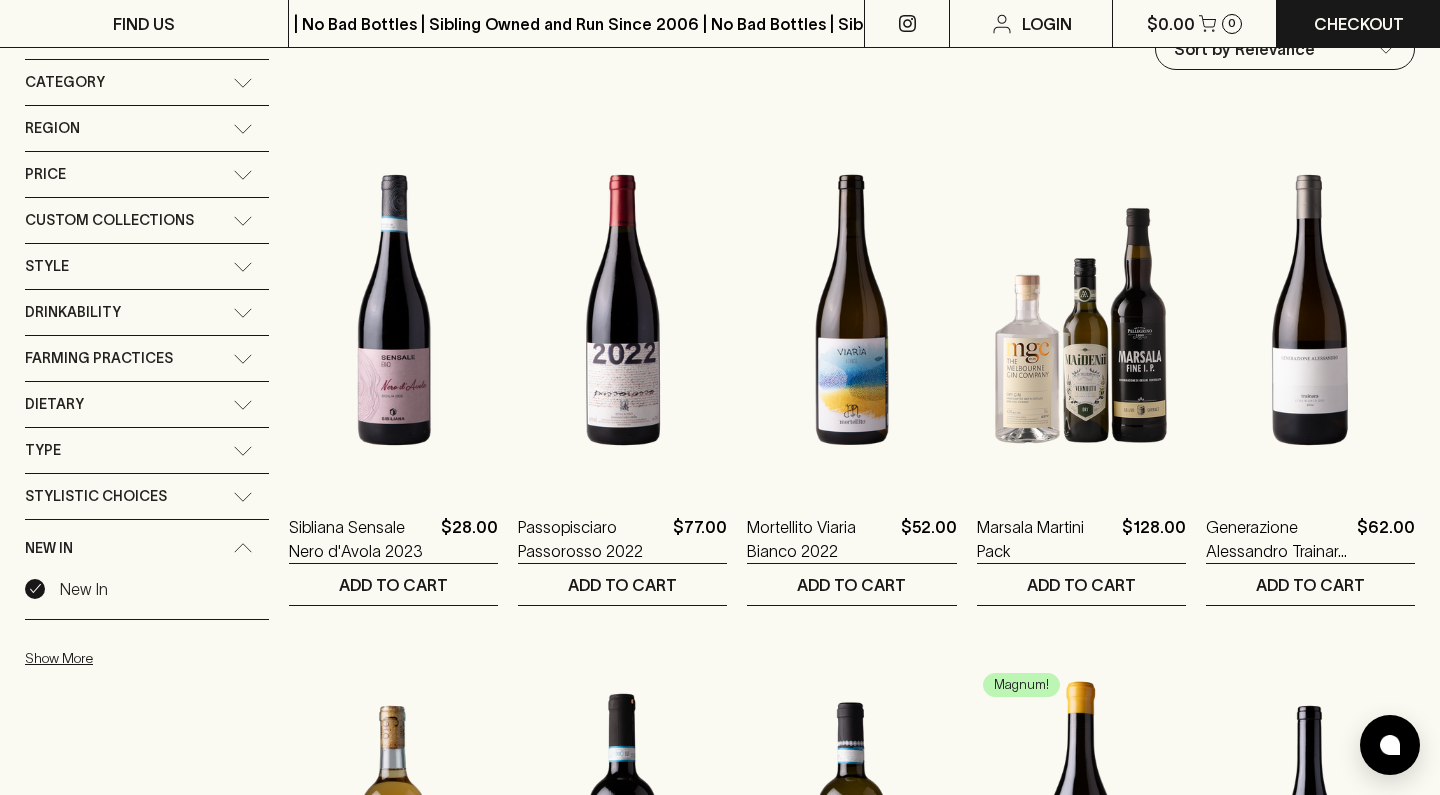 type 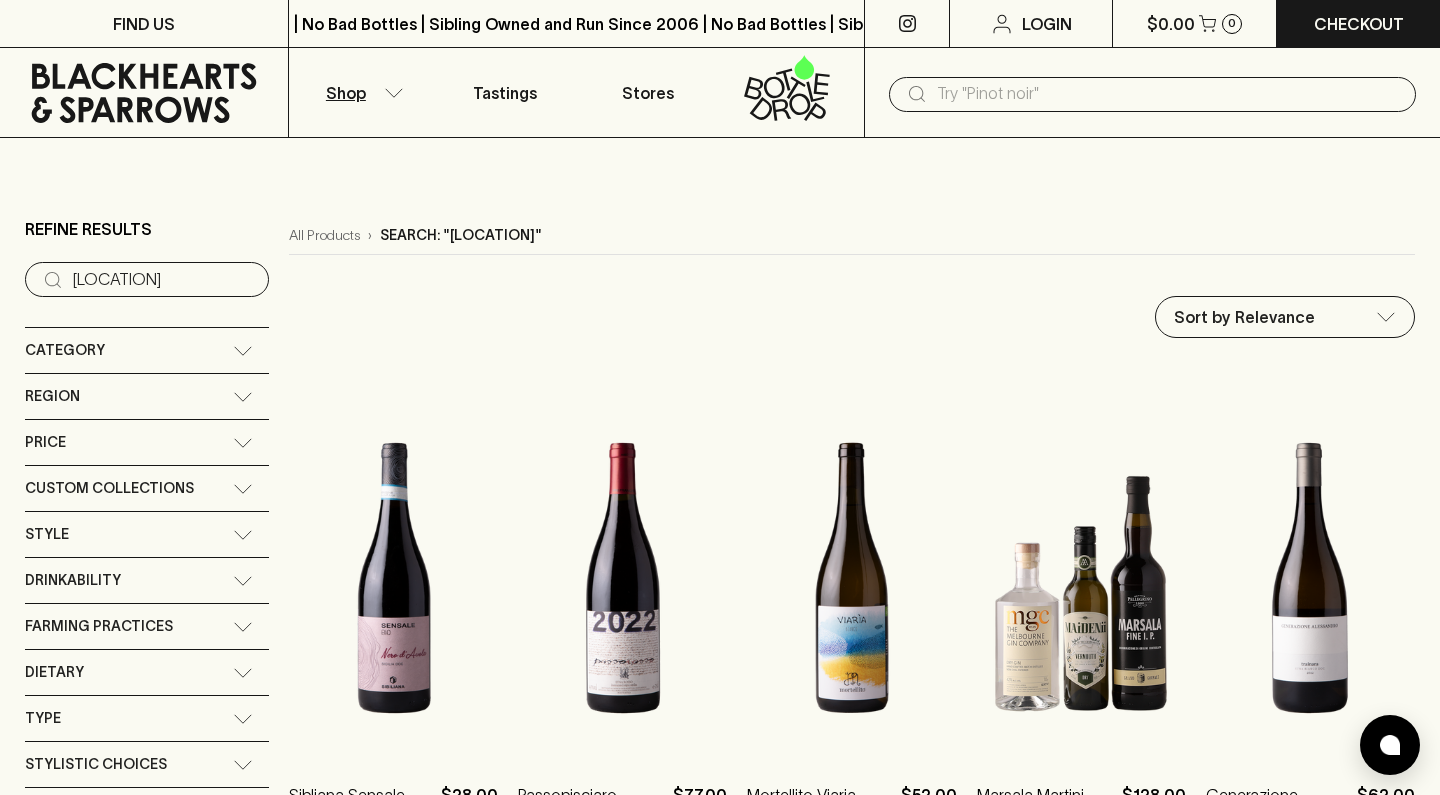 scroll, scrollTop: 0, scrollLeft: 0, axis: both 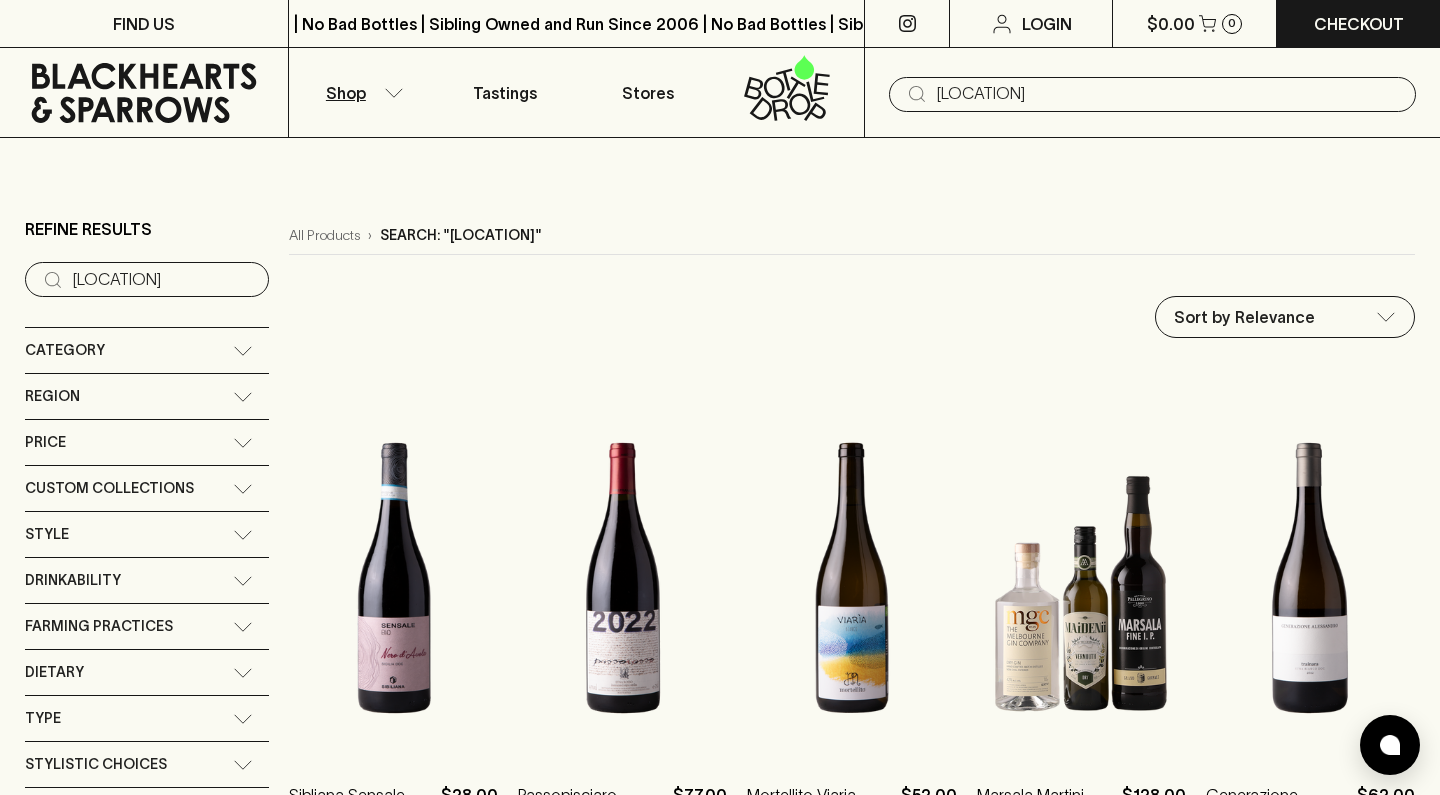 click on "[LOCATION]" at bounding box center (1168, 94) 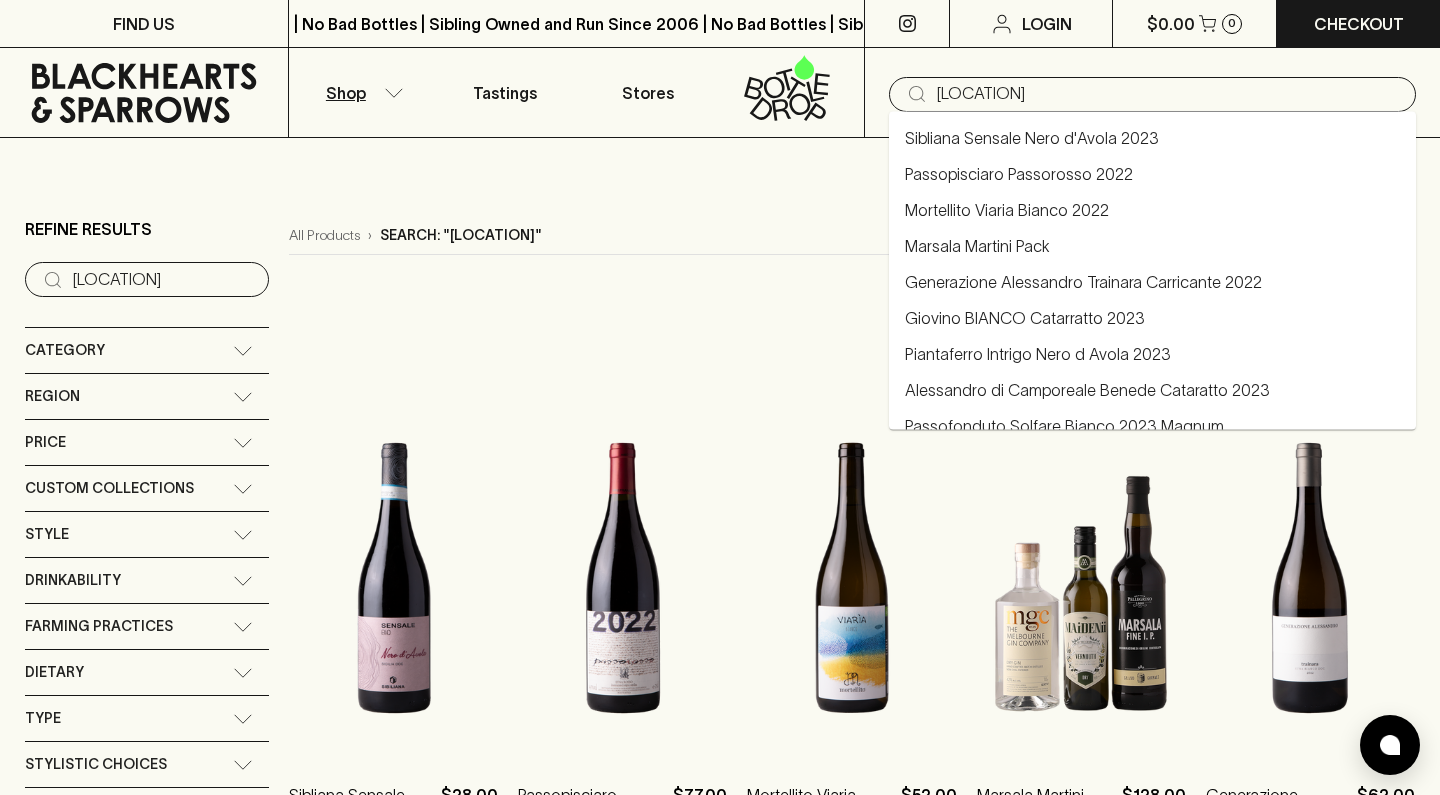 click on "[LOCATION]" at bounding box center (1168, 94) 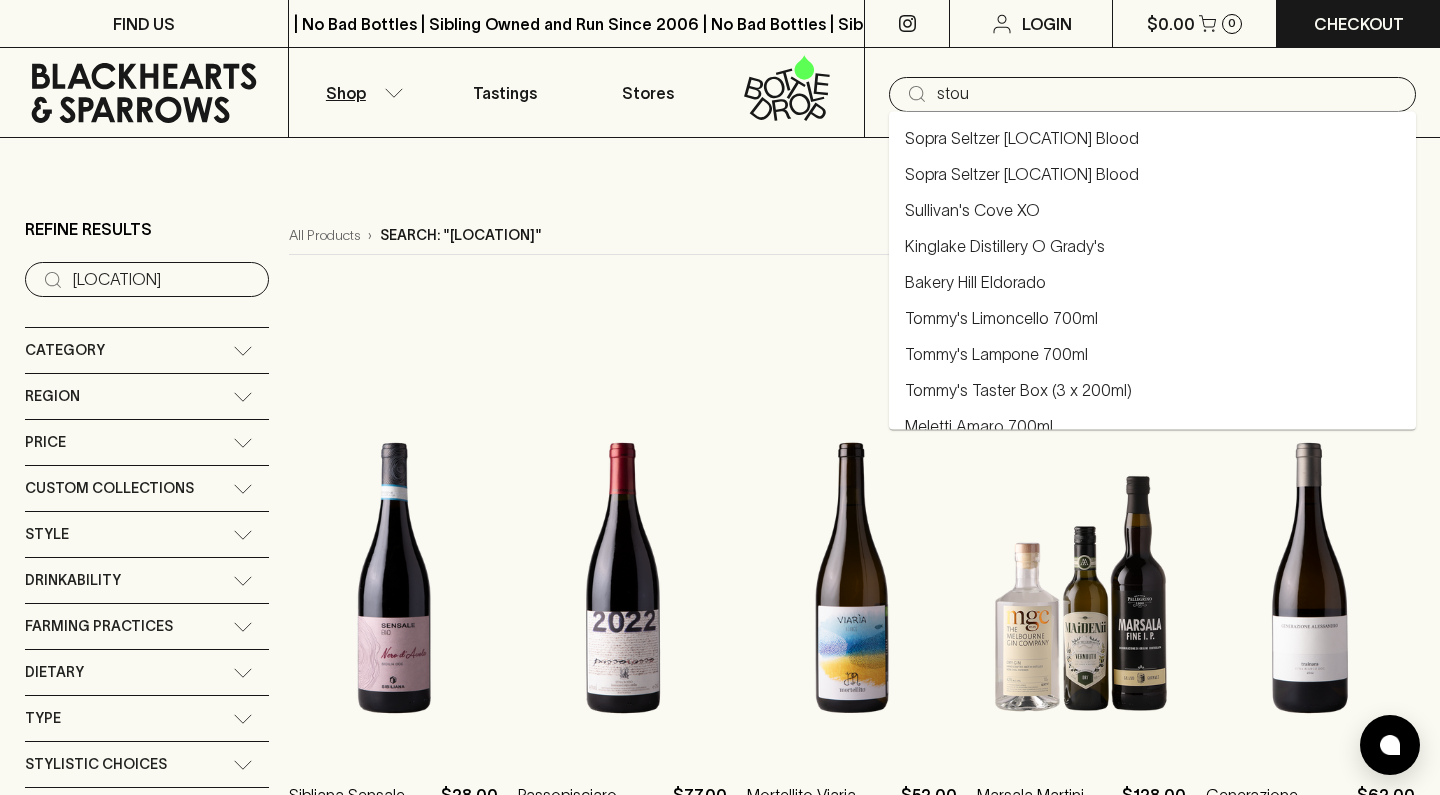 type on "stout" 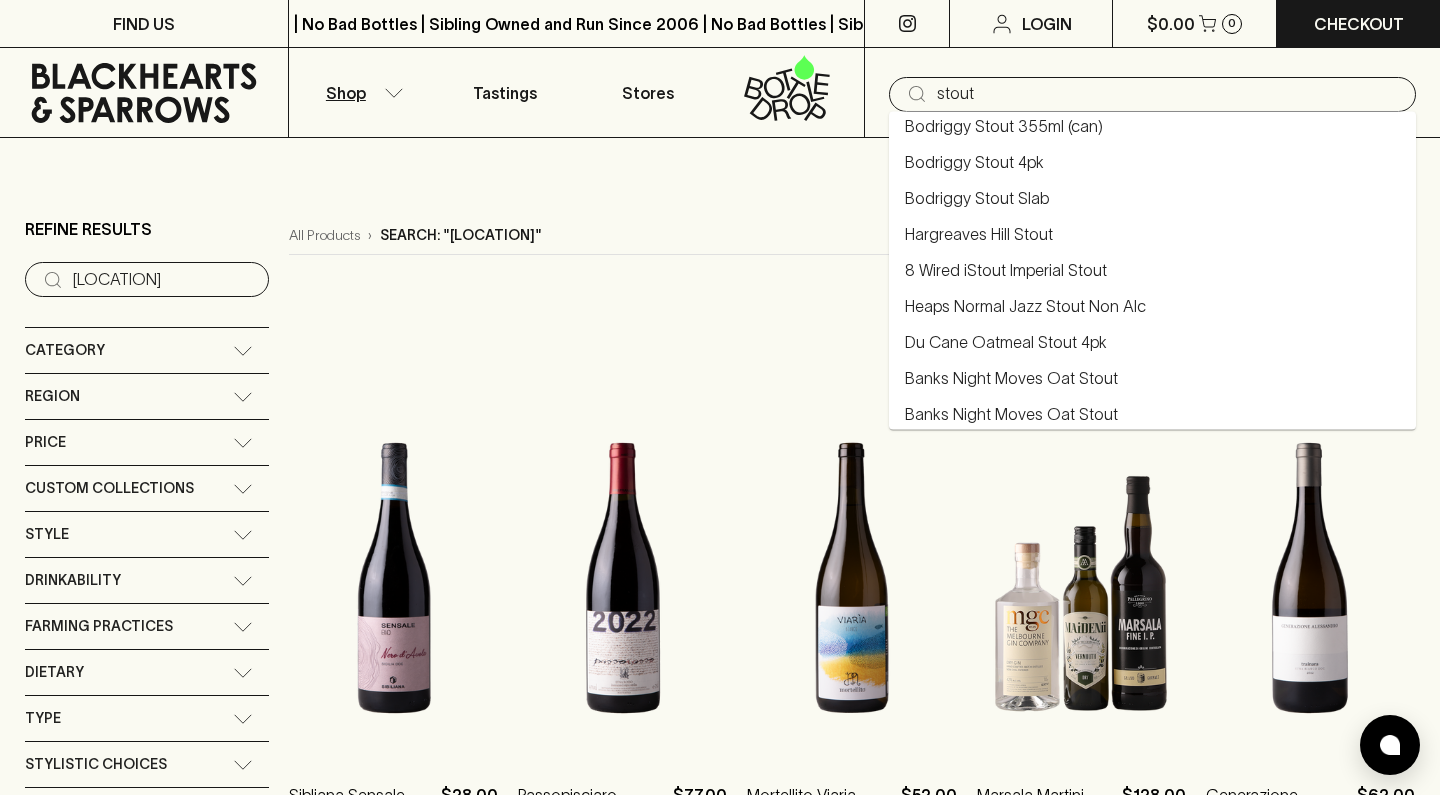 scroll, scrollTop: 549, scrollLeft: 0, axis: vertical 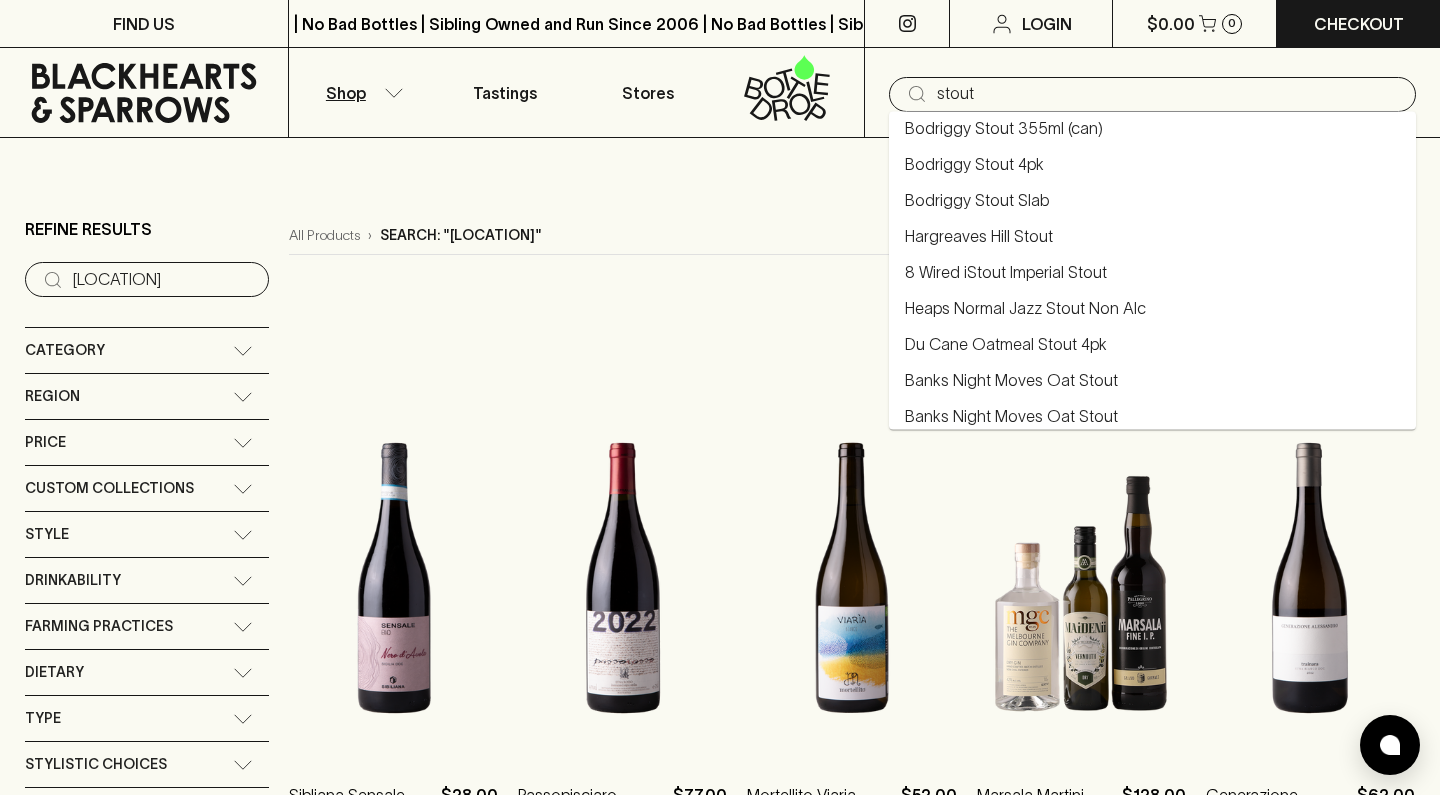 click on "Bodriggy Stout Slab" at bounding box center [977, 201] 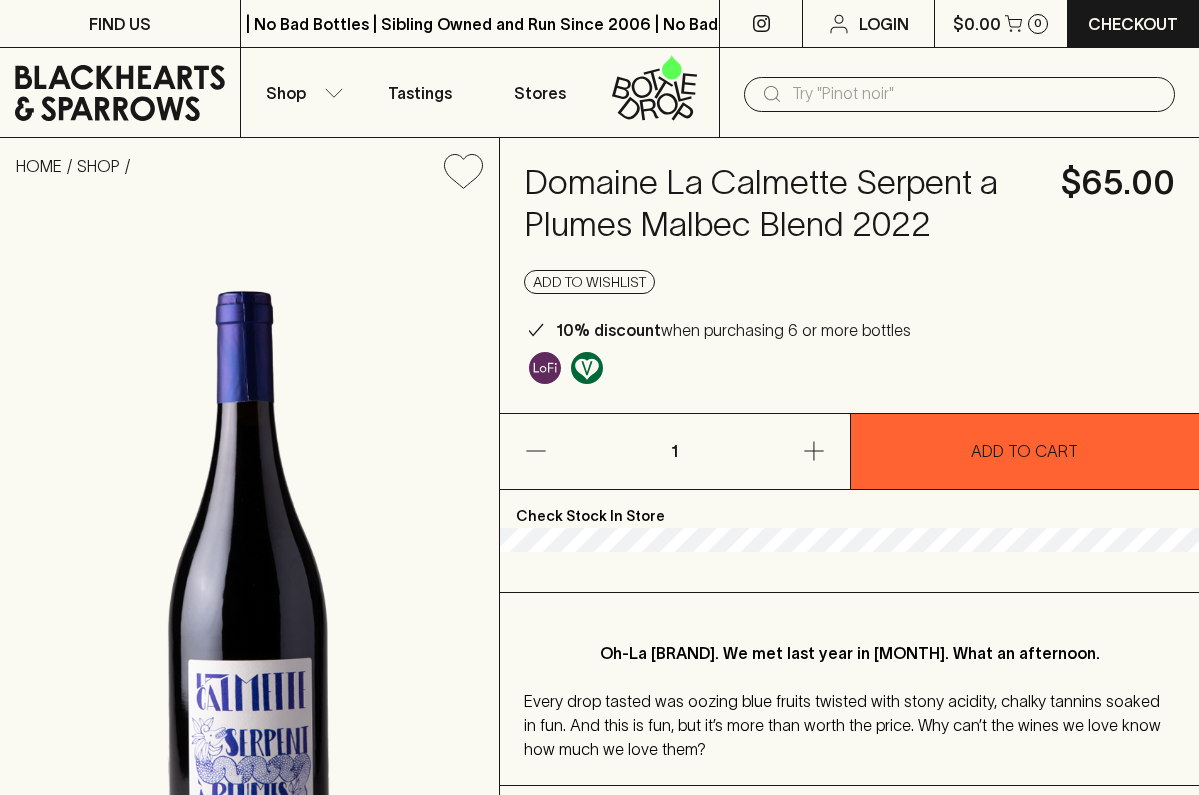 scroll, scrollTop: 0, scrollLeft: 0, axis: both 